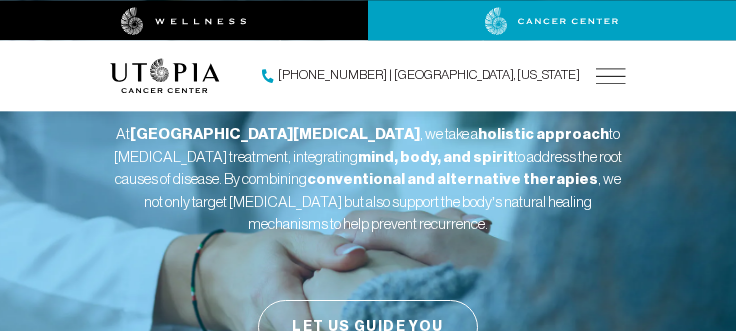 scroll, scrollTop: 0, scrollLeft: 0, axis: both 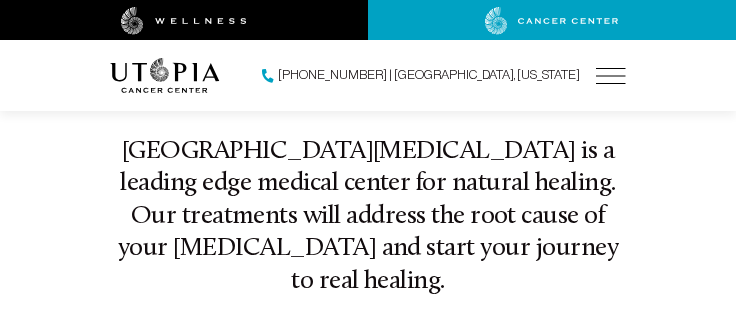 click on "More About Us" at bounding box center (368, 360) 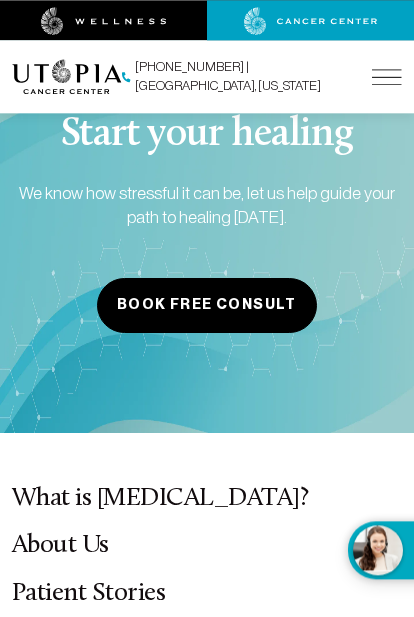 scroll, scrollTop: 8973, scrollLeft: 0, axis: vertical 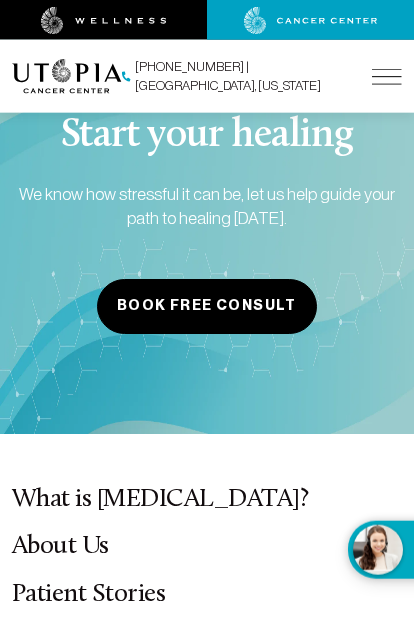 click on "What is [MEDICAL_DATA]? About Us Patient Stories FAQ Our Team" at bounding box center [207, 595] 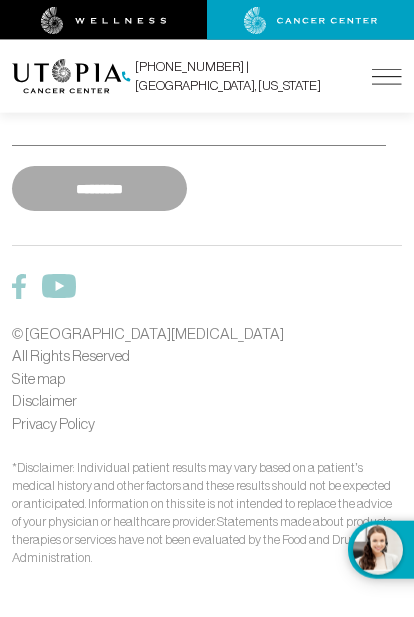 scroll, scrollTop: 2809, scrollLeft: 0, axis: vertical 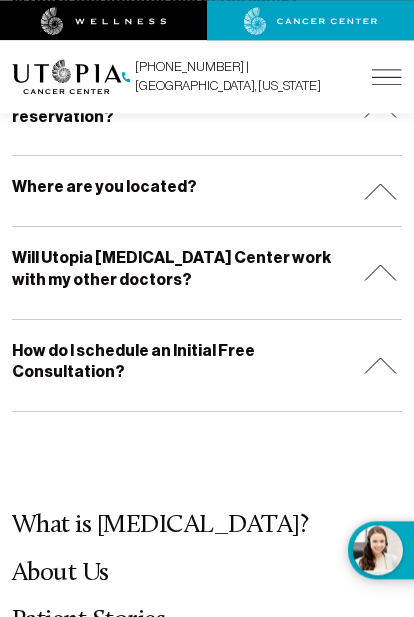 click on "FAQ" at bounding box center [35, 668] 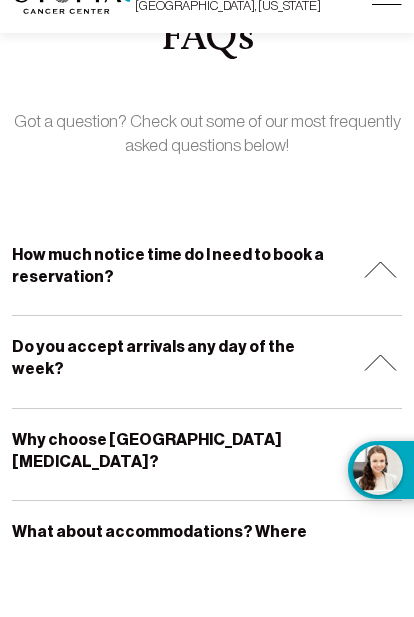 scroll, scrollTop: 104, scrollLeft: 0, axis: vertical 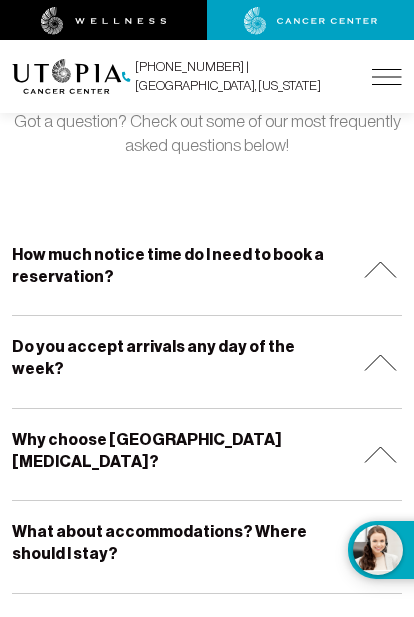 click at bounding box center [380, 269] 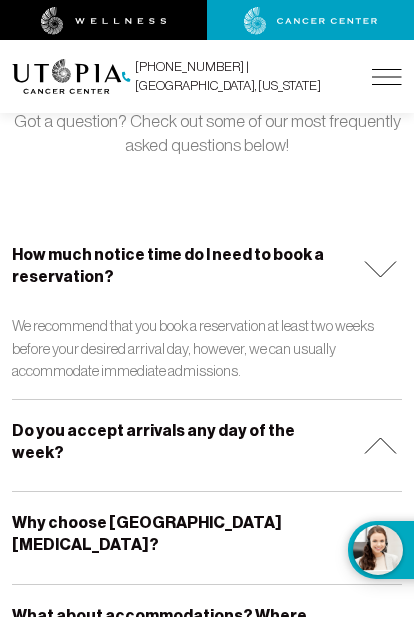 click at bounding box center [380, 269] 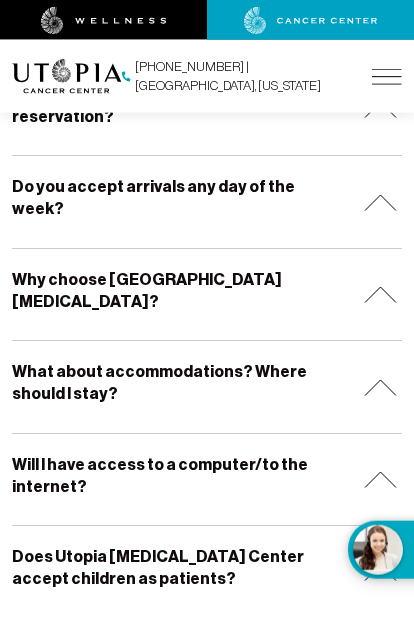 scroll, scrollTop: 265, scrollLeft: 0, axis: vertical 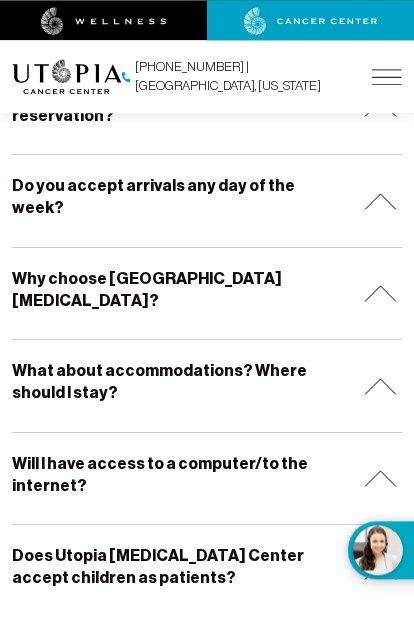 click at bounding box center (380, 386) 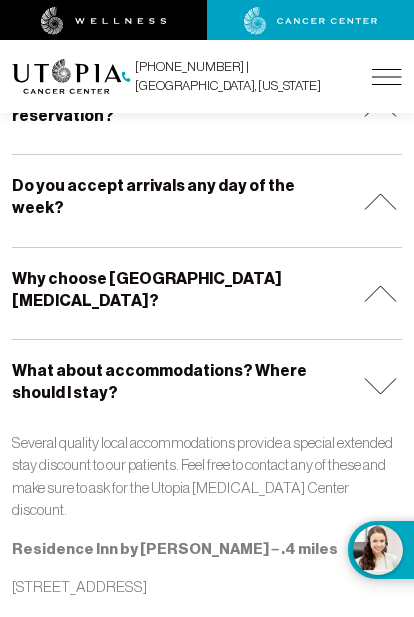 click at bounding box center [380, 386] 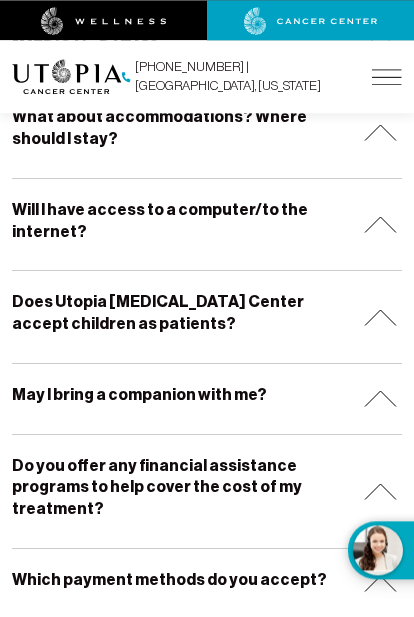 scroll, scrollTop: 524, scrollLeft: 0, axis: vertical 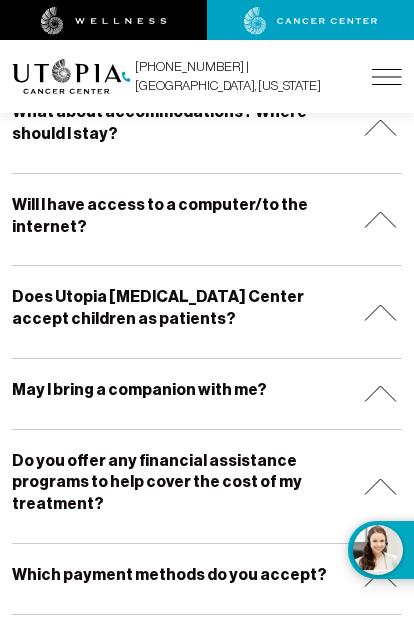click at bounding box center [380, 393] 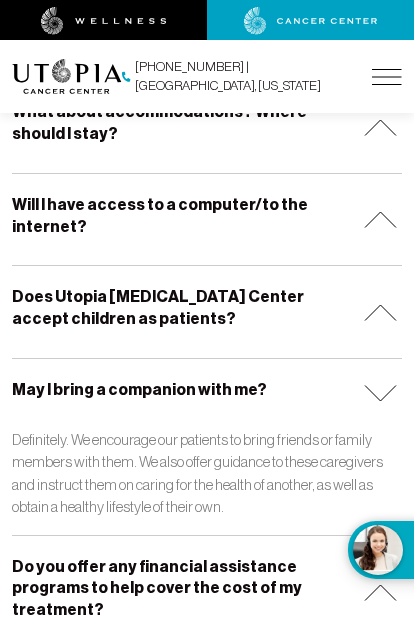 click at bounding box center (380, 393) 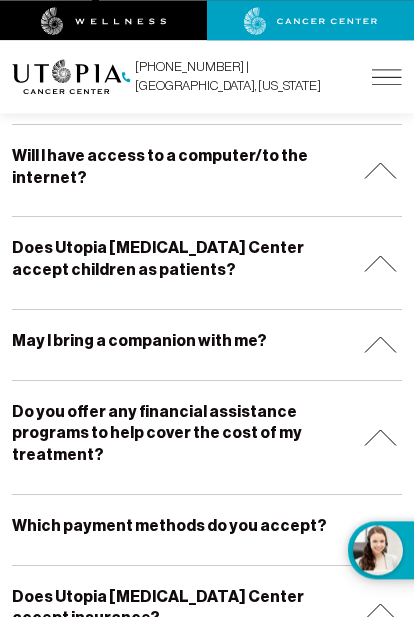 scroll, scrollTop: 598, scrollLeft: 0, axis: vertical 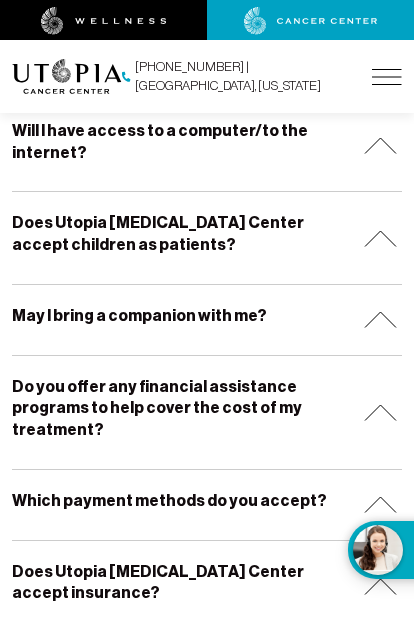 click at bounding box center [380, 412] 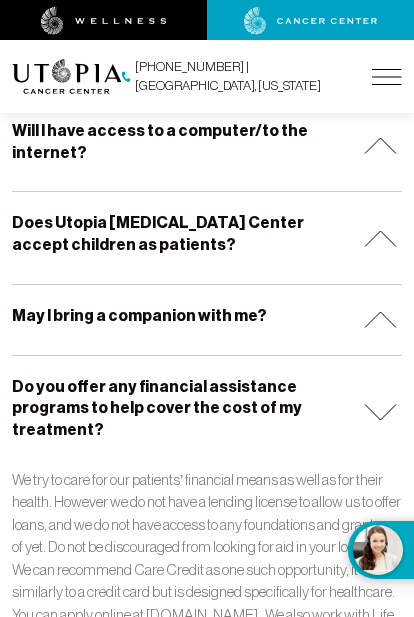 click on "Do you offer any financial assistance programs to help cover the cost of my treatment?" at bounding box center [207, 412] 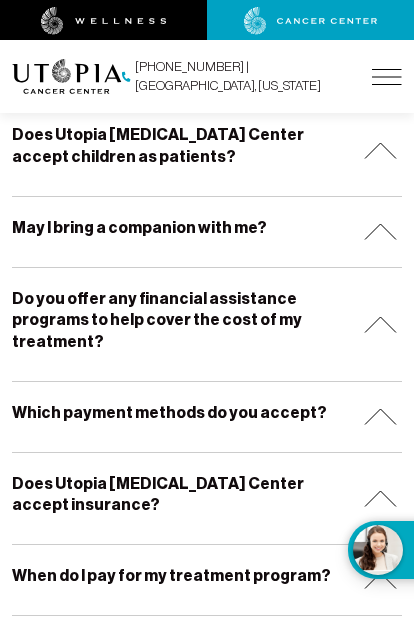 scroll, scrollTop: 692, scrollLeft: 0, axis: vertical 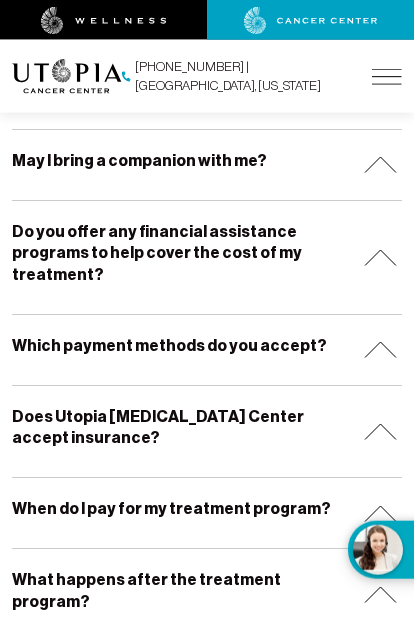 click at bounding box center [380, 431] 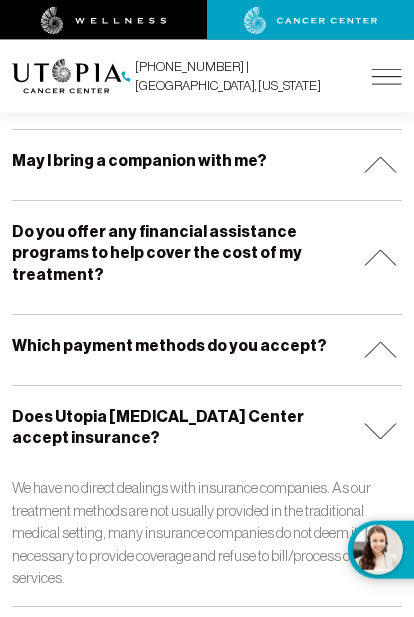 scroll, scrollTop: 754, scrollLeft: 0, axis: vertical 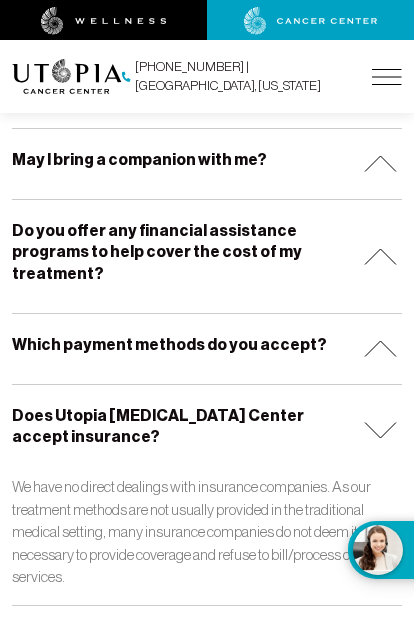 click on "Does Utopia [MEDICAL_DATA] Center accept insurance?" at bounding box center (207, 431) 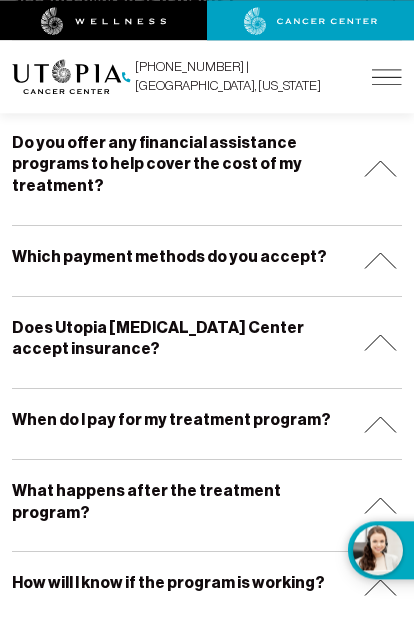 scroll, scrollTop: 863, scrollLeft: 0, axis: vertical 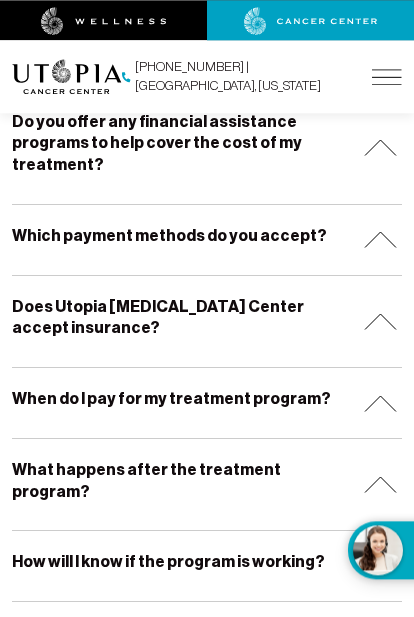 click at bounding box center [380, 403] 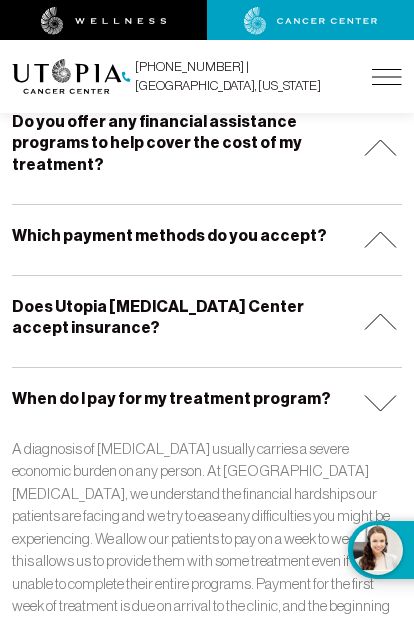 click at bounding box center [380, 403] 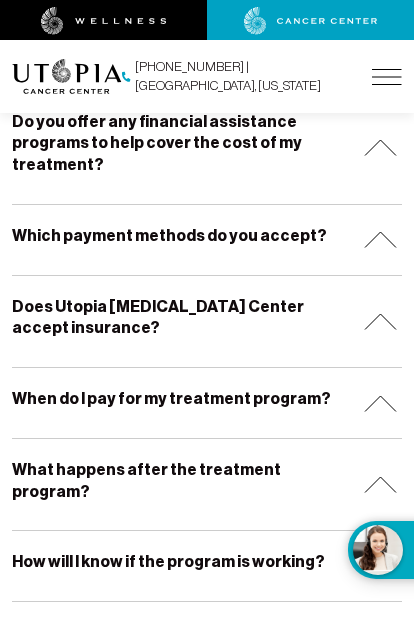 click at bounding box center (380, 484) 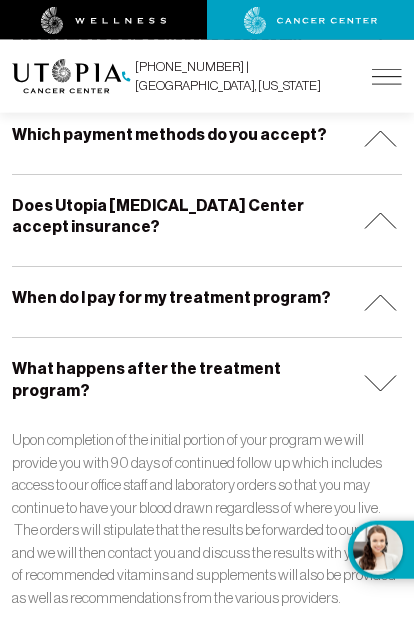 scroll, scrollTop: 970, scrollLeft: 0, axis: vertical 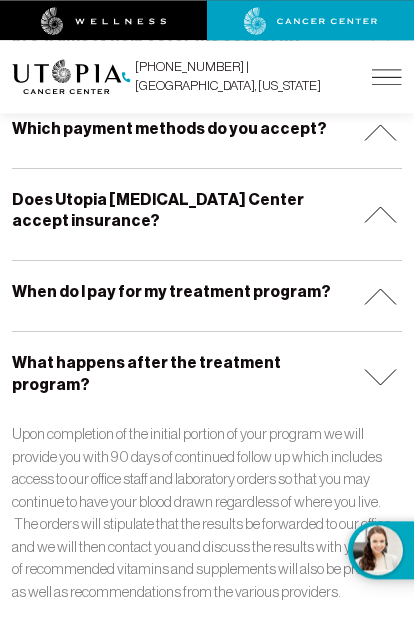 click on "What happens after the treatment program?" at bounding box center [207, 378] 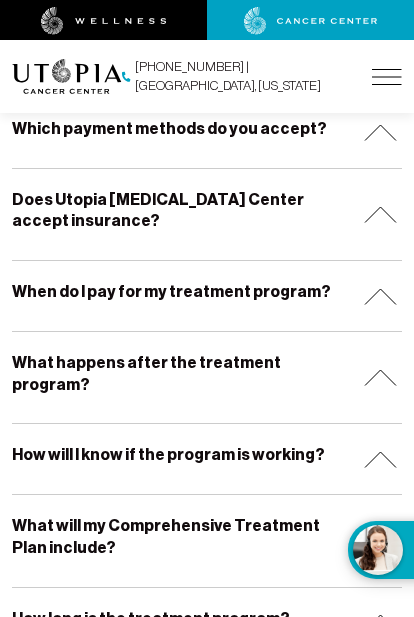 click at bounding box center [380, 459] 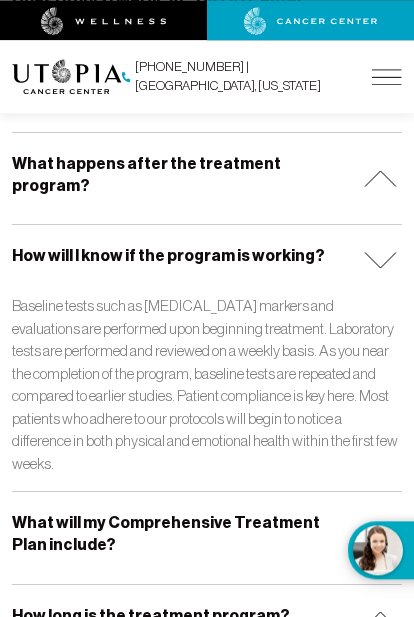 scroll, scrollTop: 1177, scrollLeft: 0, axis: vertical 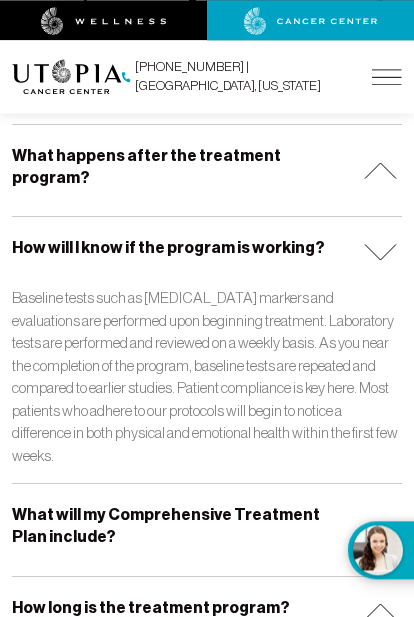 click at bounding box center (380, 529) 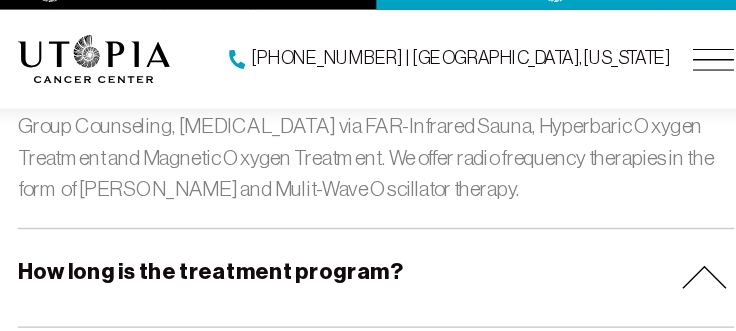 scroll, scrollTop: 1604, scrollLeft: 0, axis: vertical 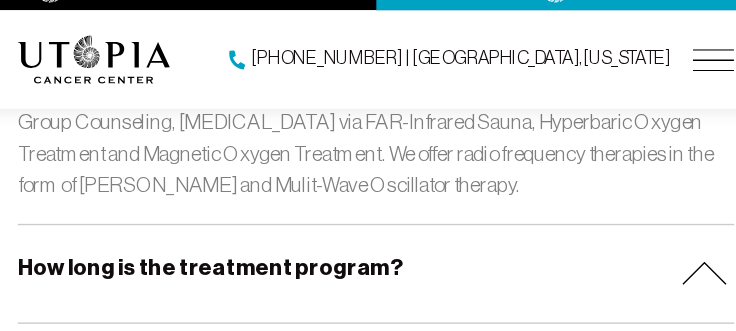click at bounding box center (604, 229) 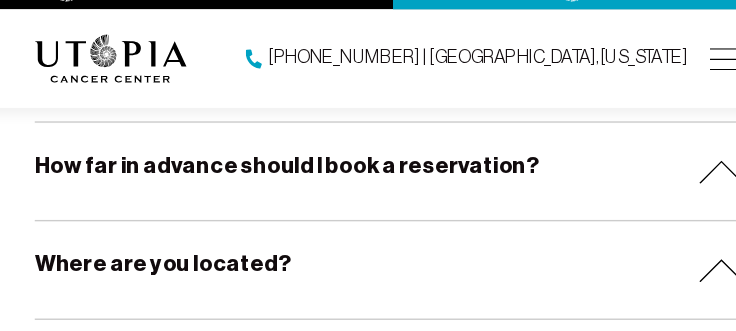 scroll, scrollTop: 1969, scrollLeft: 0, axis: vertical 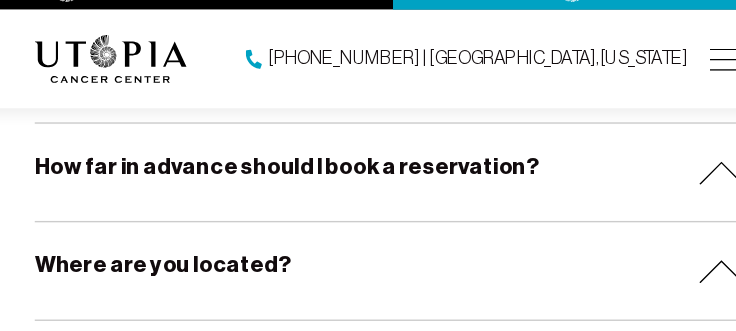 click on "Will Utopia [MEDICAL_DATA] Center work with my other doctors?" at bounding box center (368, 310) 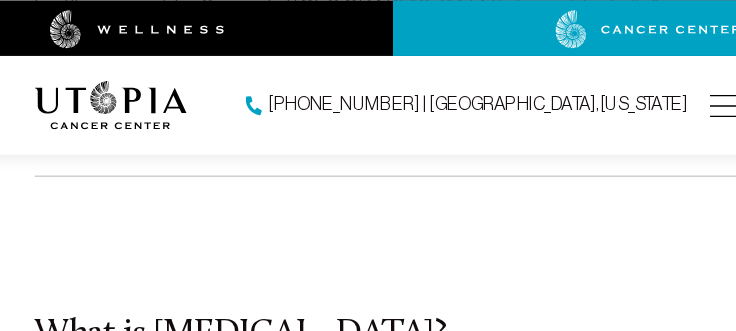 scroll, scrollTop: 2335, scrollLeft: 0, axis: vertical 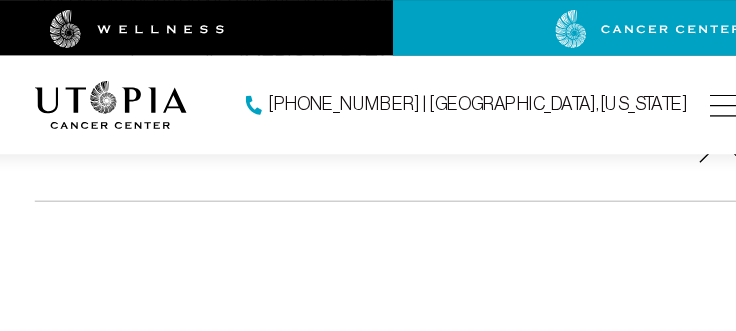 click on "What is [MEDICAL_DATA]?" at bounding box center [258, 258] 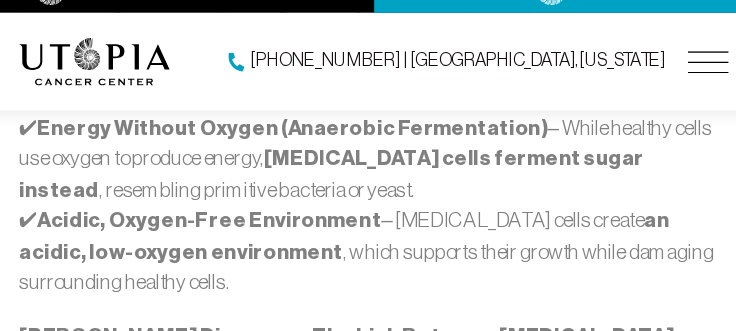scroll, scrollTop: 957, scrollLeft: 0, axis: vertical 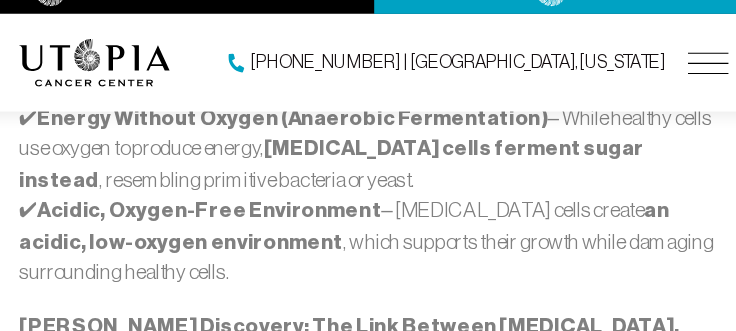 click on "In  [DATE], [PERSON_NAME]  received the  Nobel Prize  for discovering that  [MEDICAL_DATA] thrives in an anaerobic, acidic environment . His research revealed:
✔  [MEDICAL_DATA] has a “sweet tooth”  – It consumes  large amounts of sugar  to sustain itself.
✔  Acidic & Low-Oxygen Conditions Fuel [MEDICAL_DATA] Growth – [MEDICAL_DATA] cells struggle to survive in an  alkaline, oxygen-rich environment." at bounding box center [368, 396] 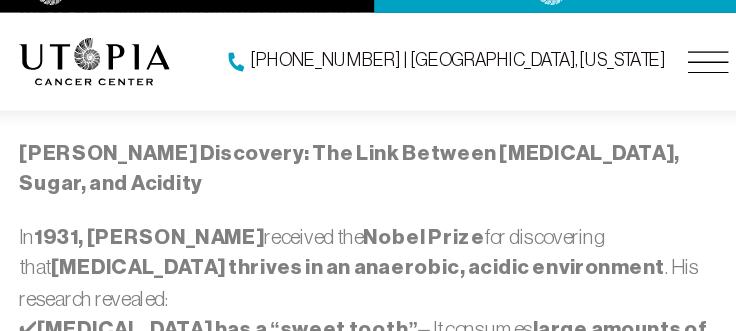 scroll, scrollTop: 1083, scrollLeft: 0, axis: vertical 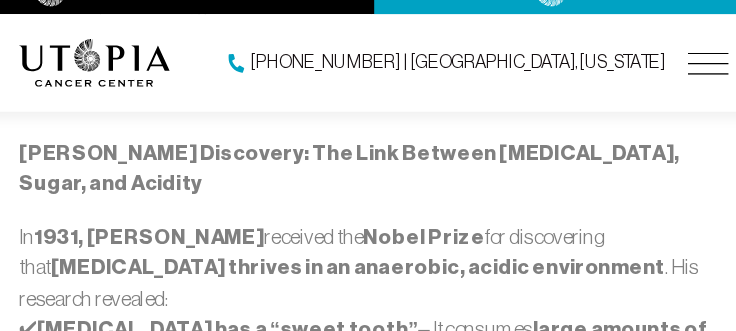 click on "At  [GEOGRAPHIC_DATA][MEDICAL_DATA] , we apply  Warburg’s principles  by using  targeted therapies that restore oxygenation, balance pH, and deprive [MEDICAL_DATA] of its fuel source." at bounding box center [368, 482] 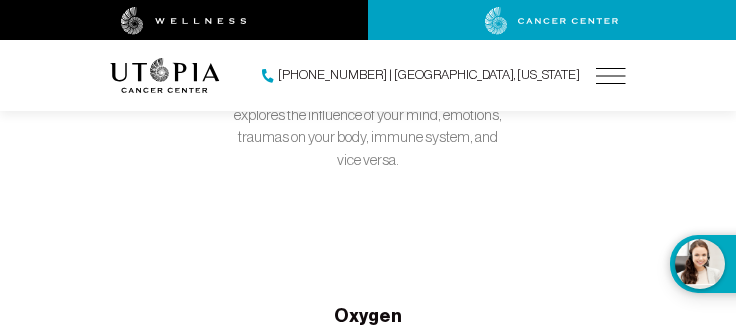 scroll, scrollTop: 4111, scrollLeft: 0, axis: vertical 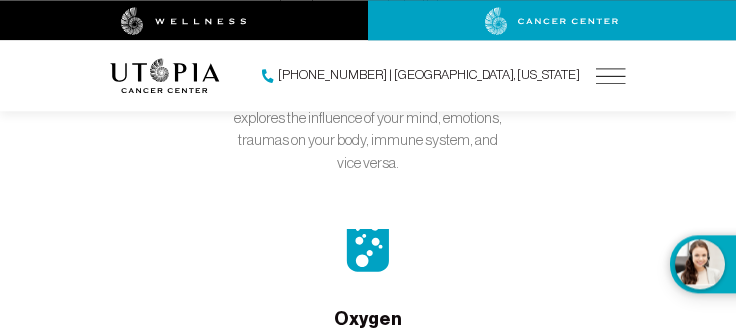 click at bounding box center (611, 76) 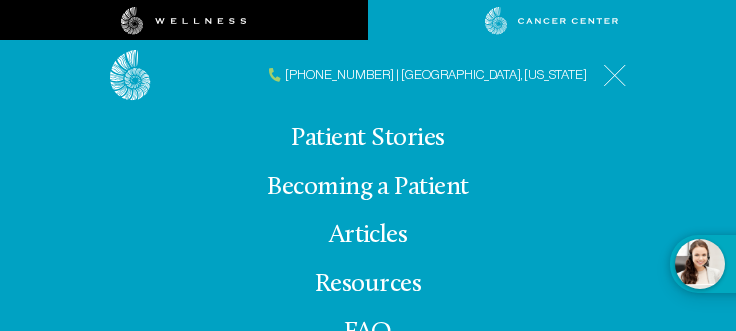 scroll, scrollTop: 68, scrollLeft: 0, axis: vertical 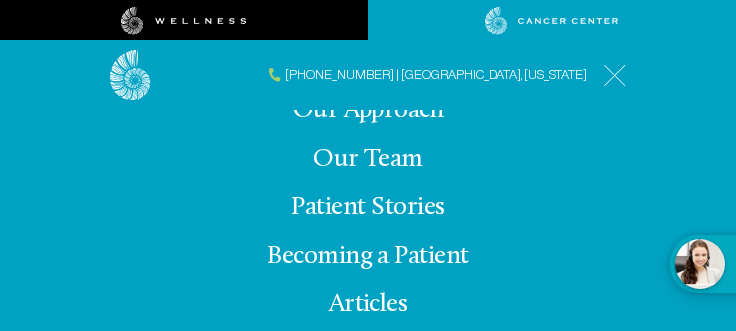 click on "Patient Stories" at bounding box center (367, 207) 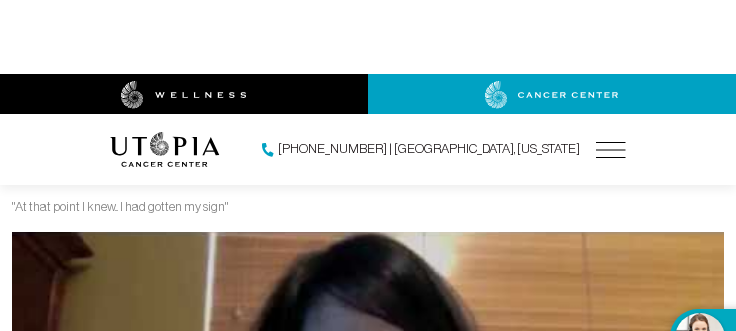 scroll, scrollTop: 800, scrollLeft: 0, axis: vertical 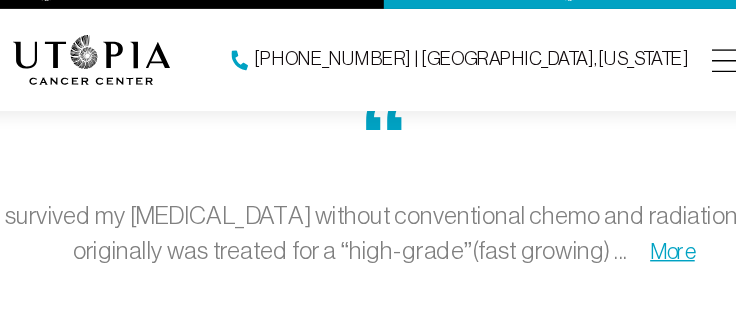 click on "More" at bounding box center (568, 208) 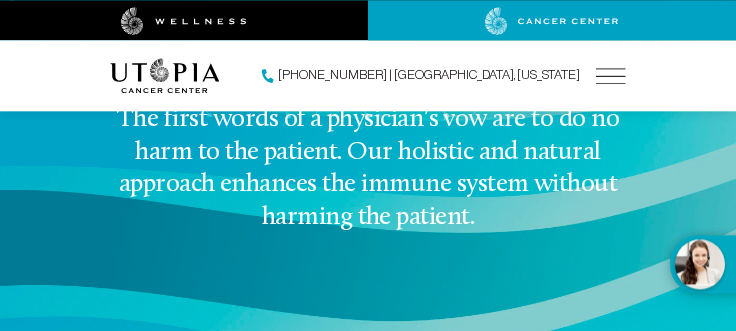 click at bounding box center [611, 76] 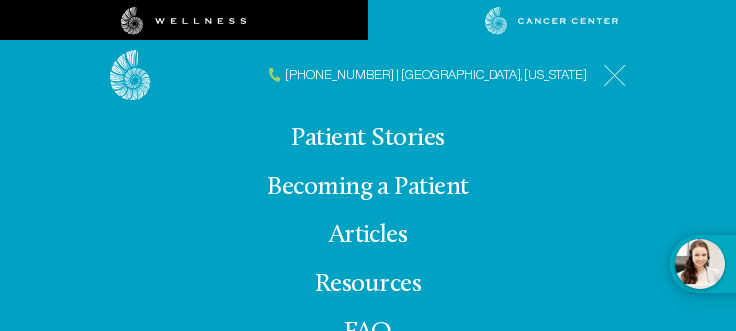 scroll, scrollTop: 68, scrollLeft: 0, axis: vertical 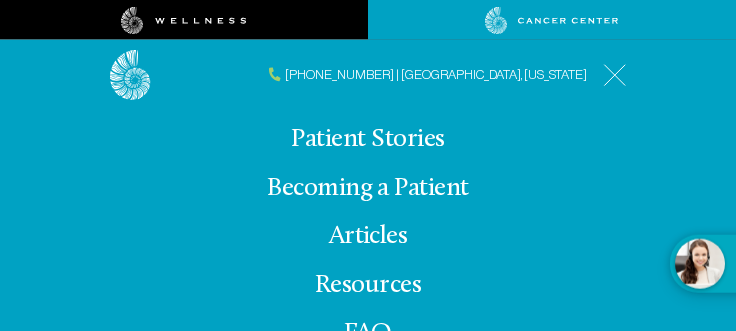 click on "Articles" at bounding box center [368, 237] 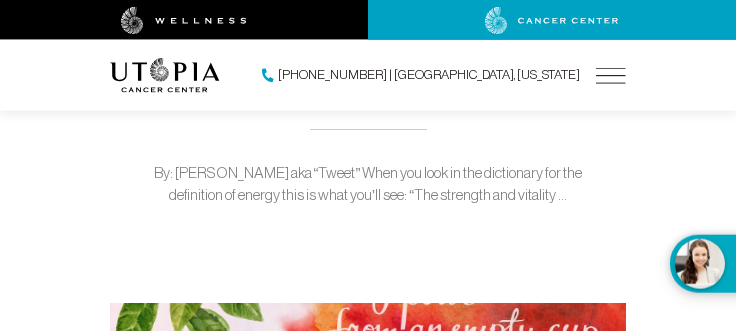 scroll, scrollTop: 0, scrollLeft: 0, axis: both 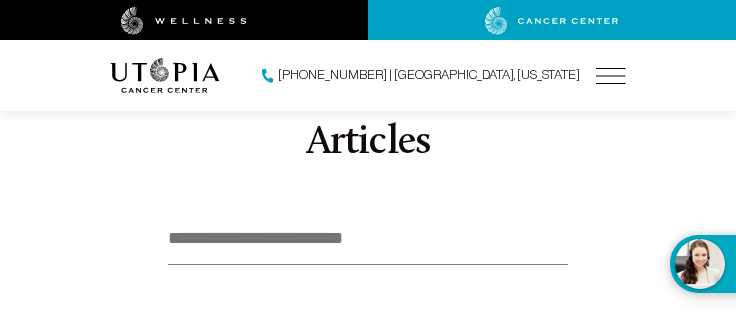 click at bounding box center [368, 239] 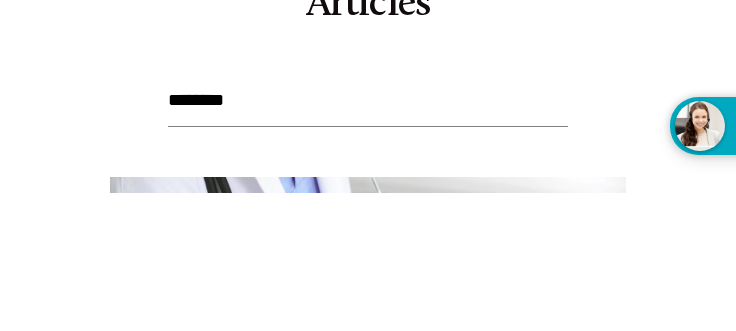 type on "********" 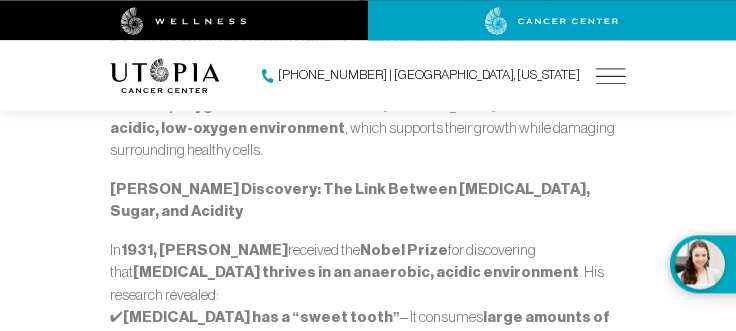 scroll, scrollTop: 1024, scrollLeft: 0, axis: vertical 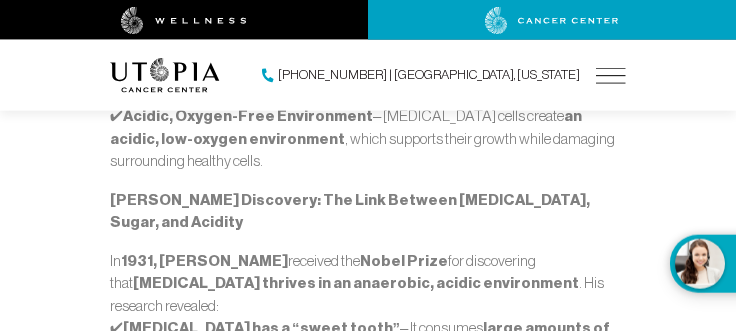 click at bounding box center (611, 76) 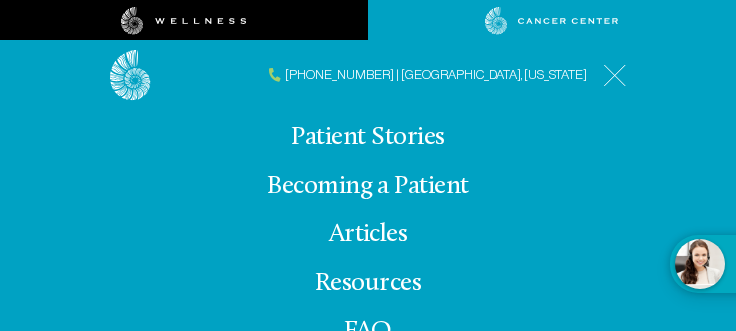 scroll, scrollTop: 68, scrollLeft: 0, axis: vertical 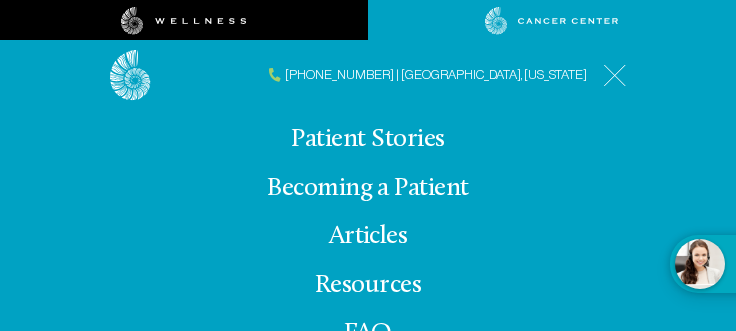click on "Articles" at bounding box center (368, 236) 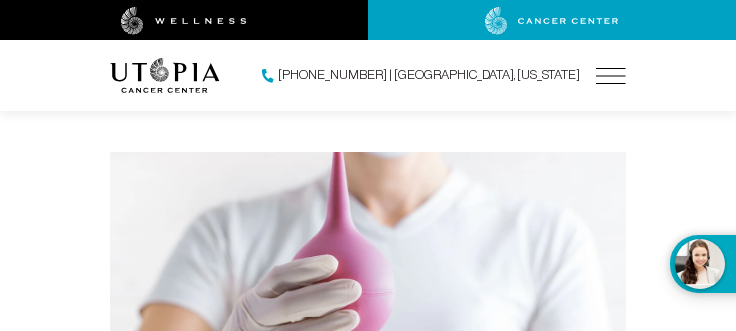 scroll, scrollTop: 0, scrollLeft: 0, axis: both 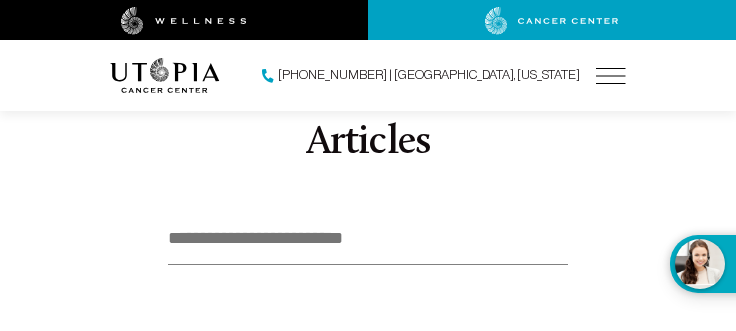 click at bounding box center (368, 239) 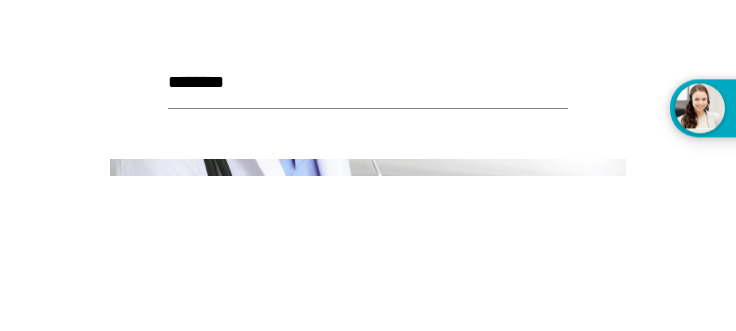 type on "********" 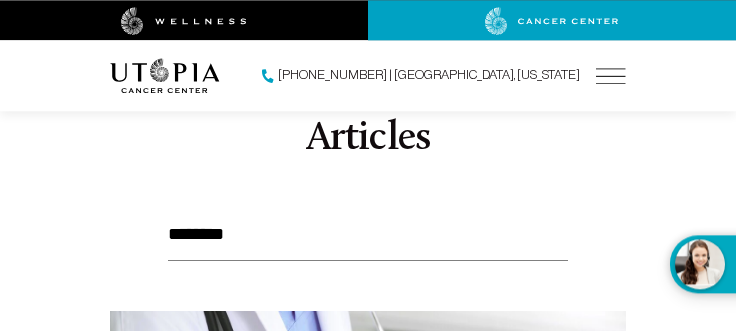 scroll, scrollTop: 2, scrollLeft: 0, axis: vertical 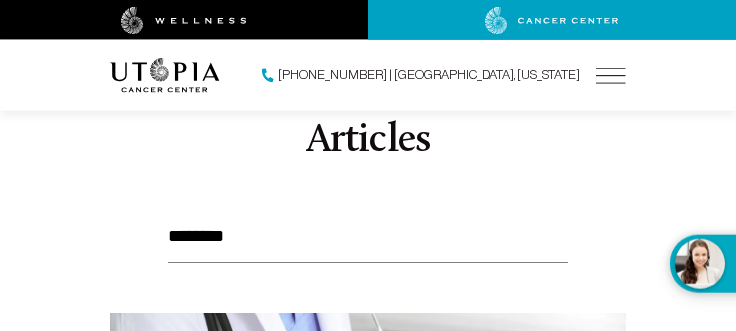 click on "********" at bounding box center [368, 237] 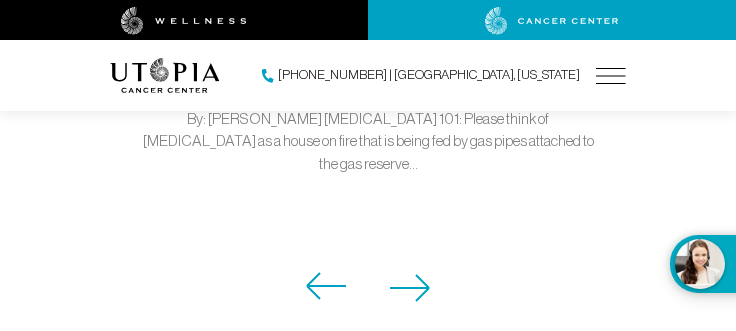 scroll, scrollTop: 633, scrollLeft: 0, axis: vertical 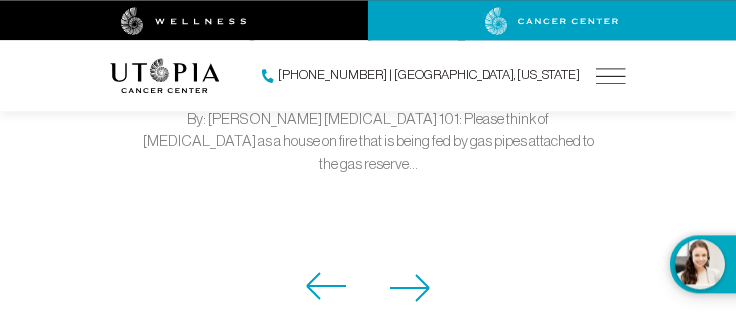 click 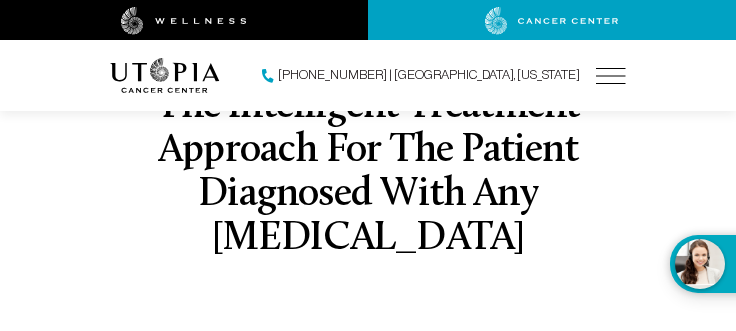 scroll, scrollTop: 0, scrollLeft: 0, axis: both 